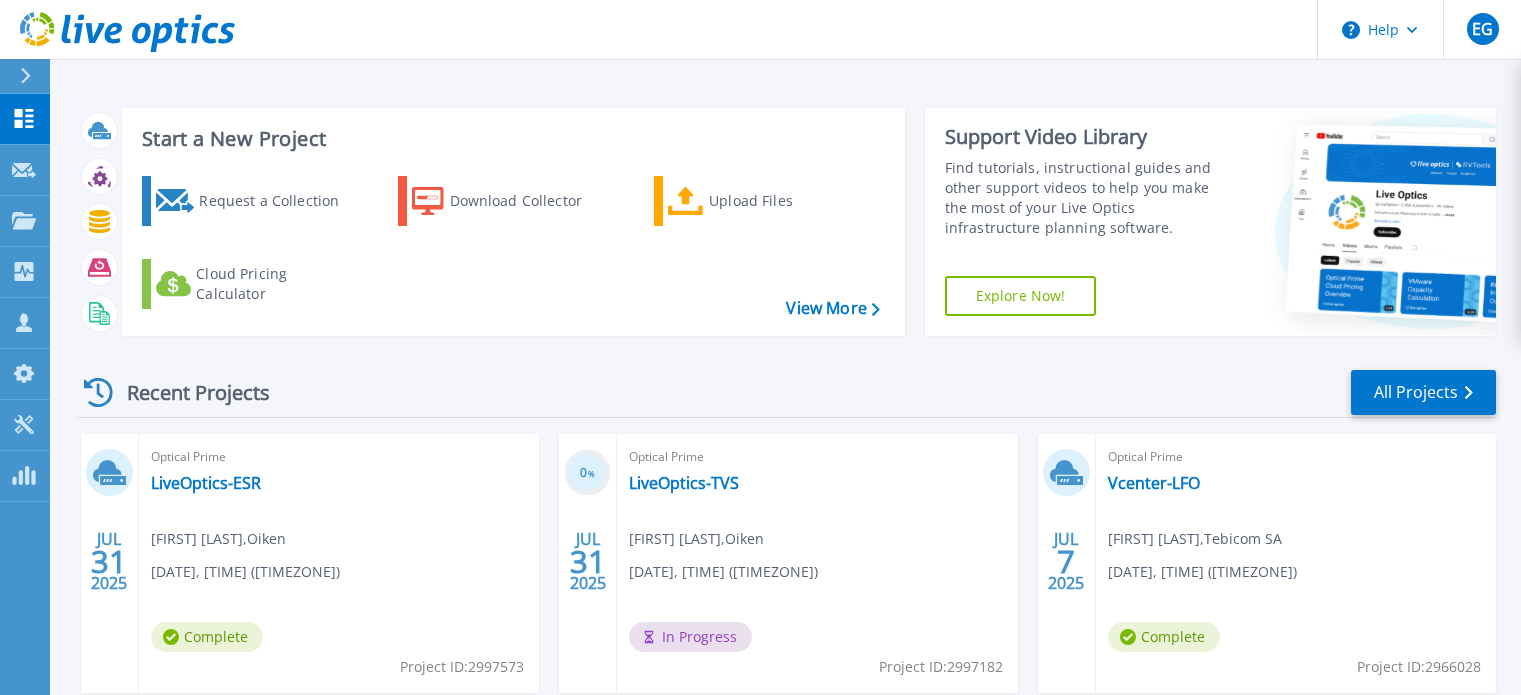 scroll, scrollTop: 0, scrollLeft: 0, axis: both 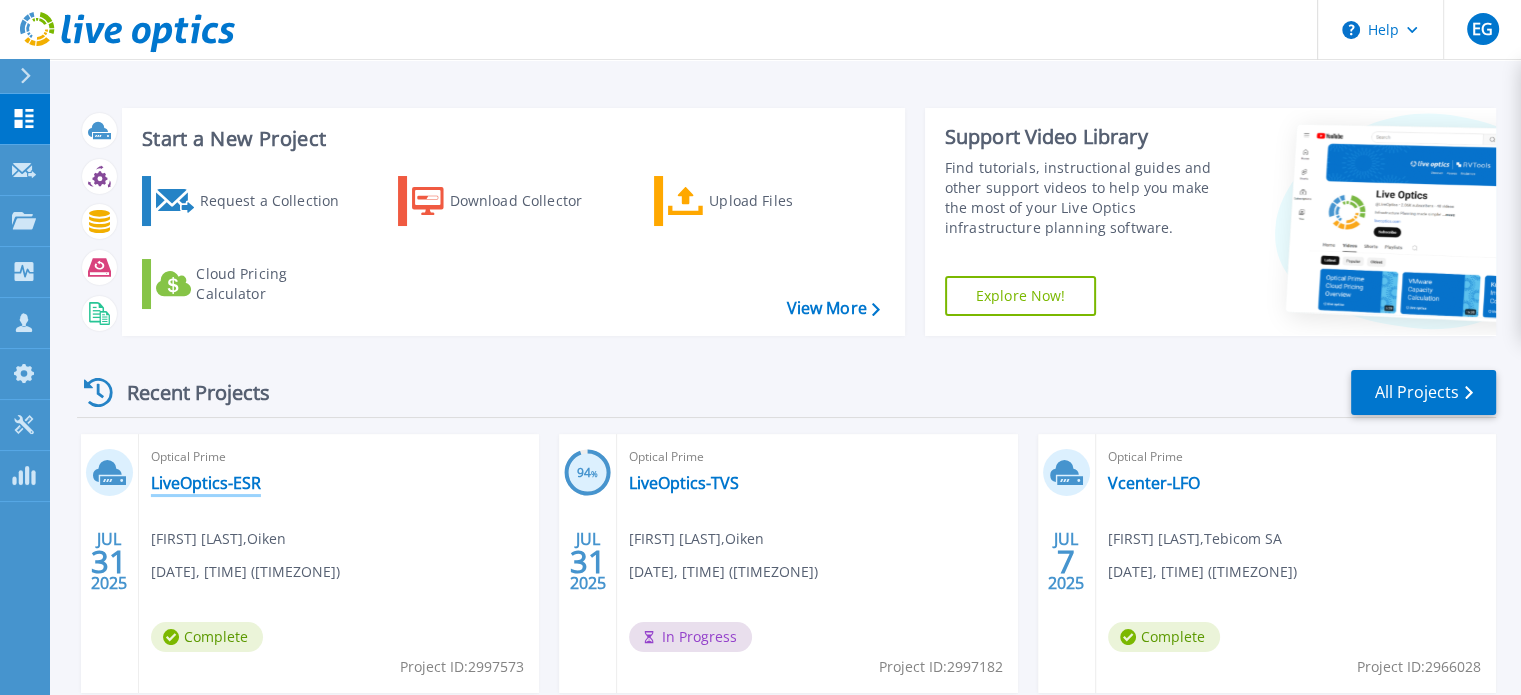 click on "LiveOptics-ESR" at bounding box center [206, 483] 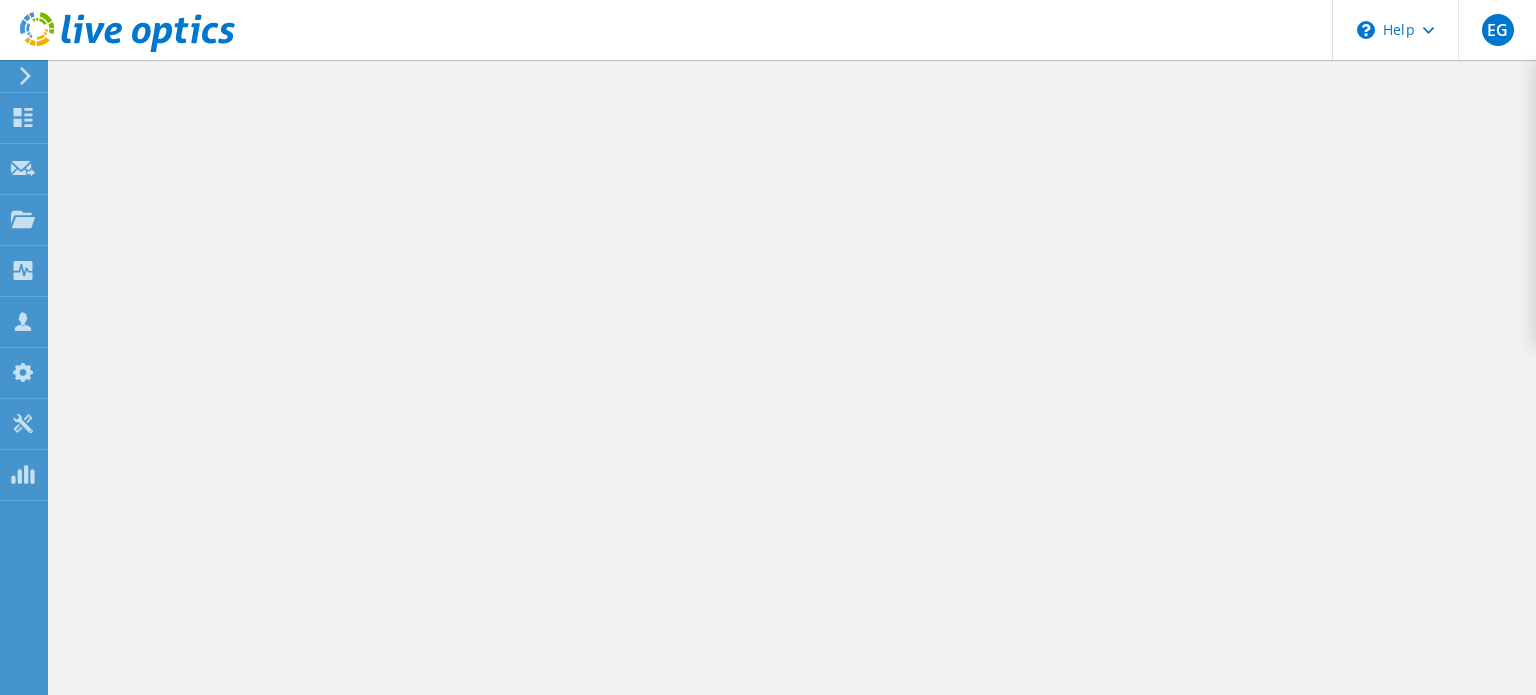 scroll, scrollTop: 0, scrollLeft: 0, axis: both 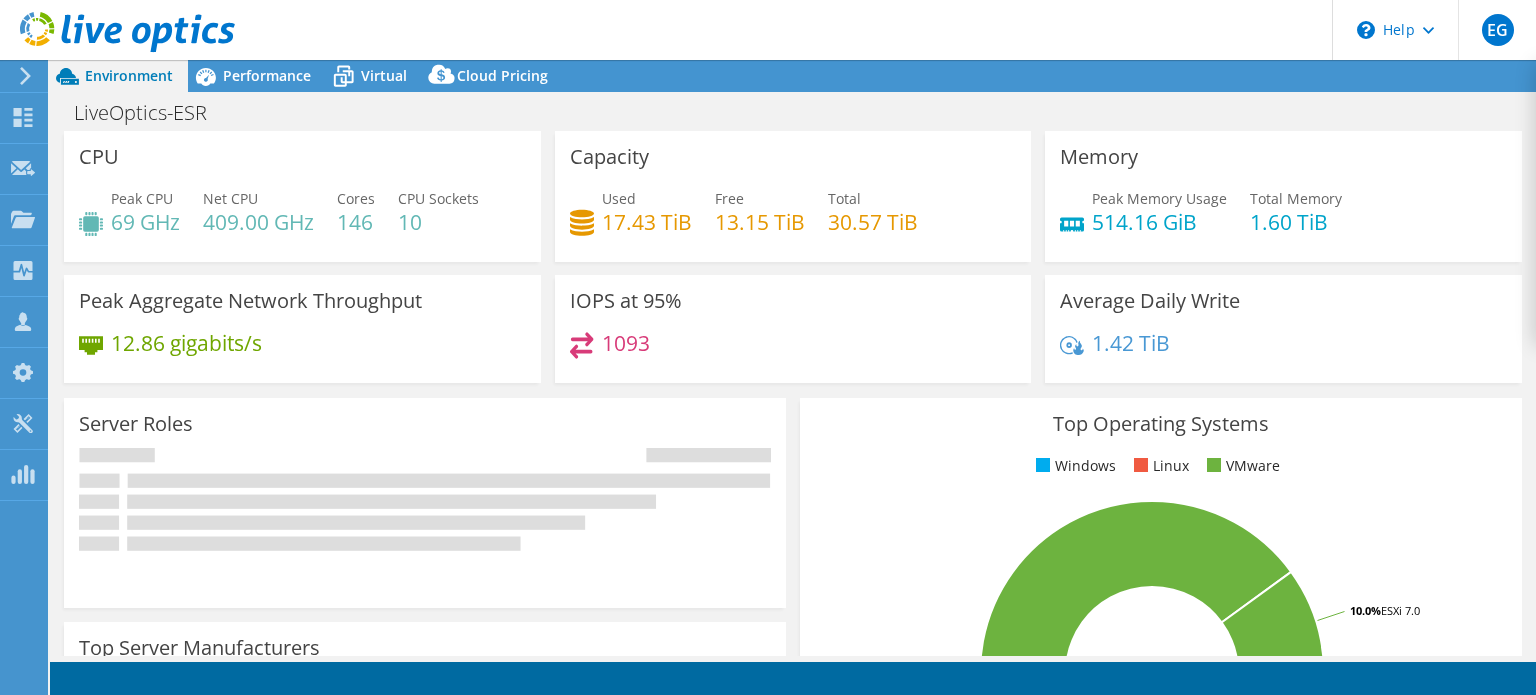select on "USD" 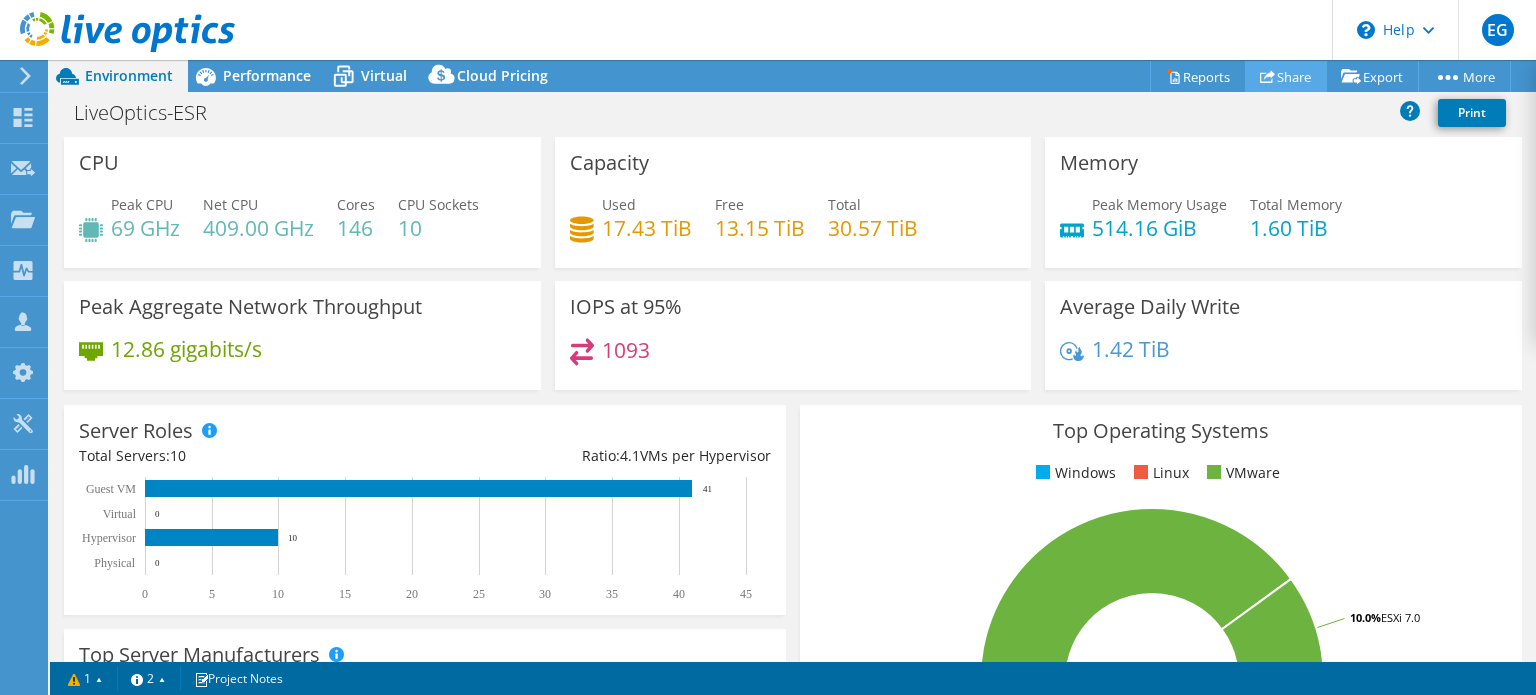 click on "Share" at bounding box center [1286, 76] 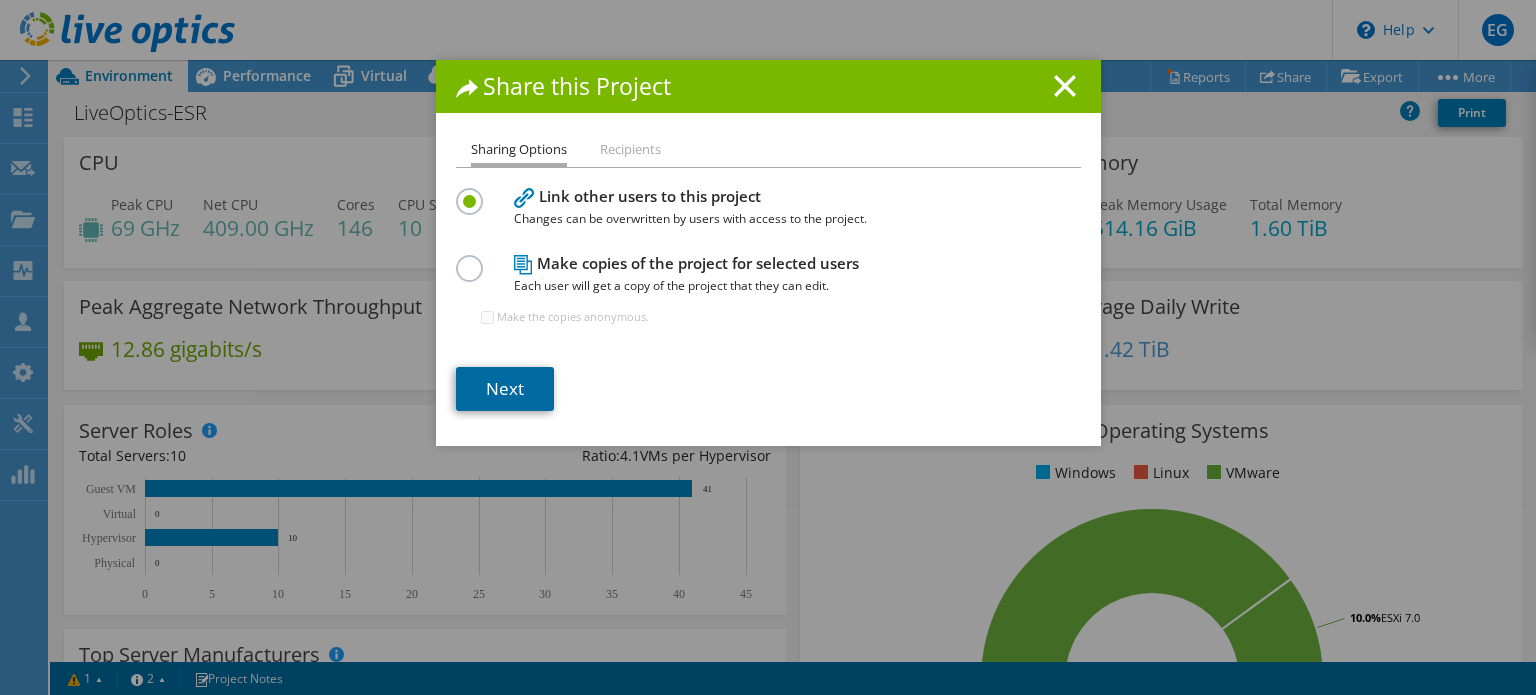 click on "Next" at bounding box center [505, 389] 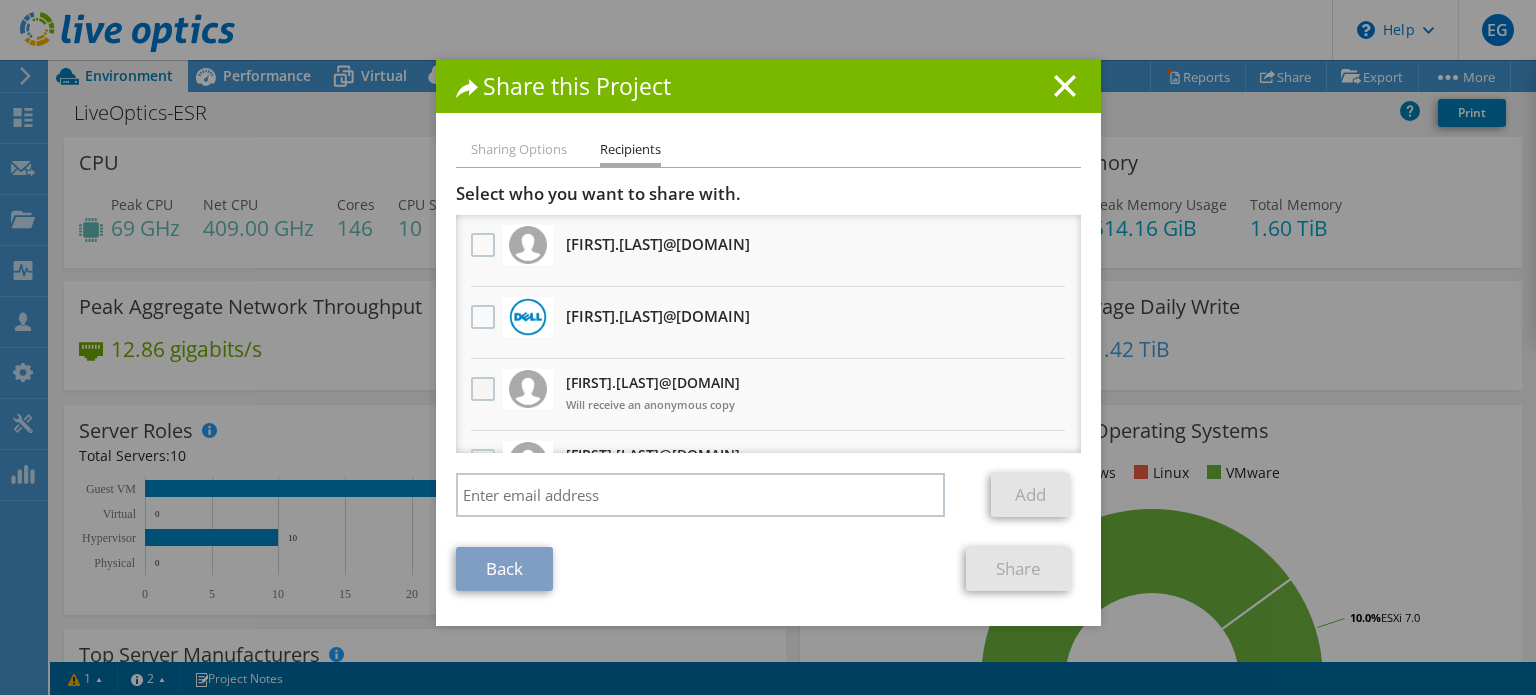 click at bounding box center (485, 389) 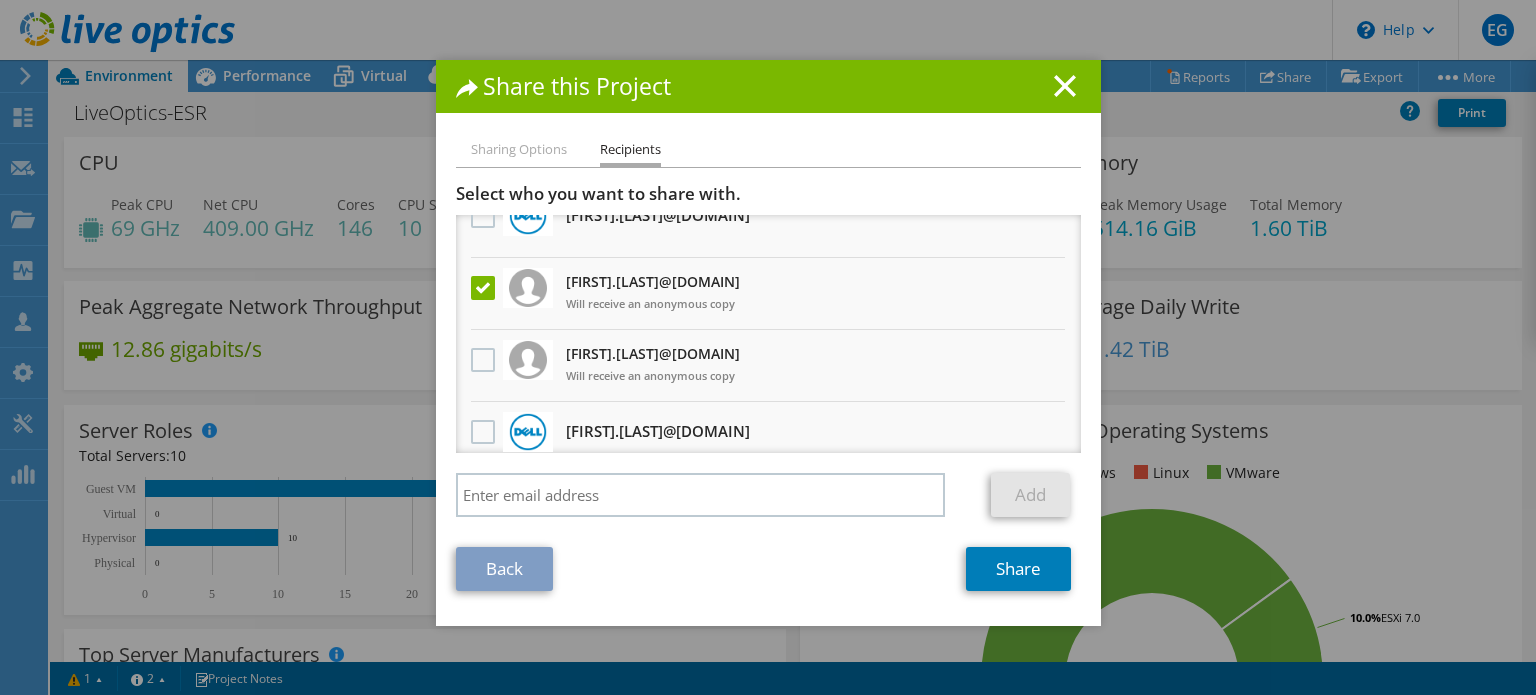 scroll, scrollTop: 108, scrollLeft: 0, axis: vertical 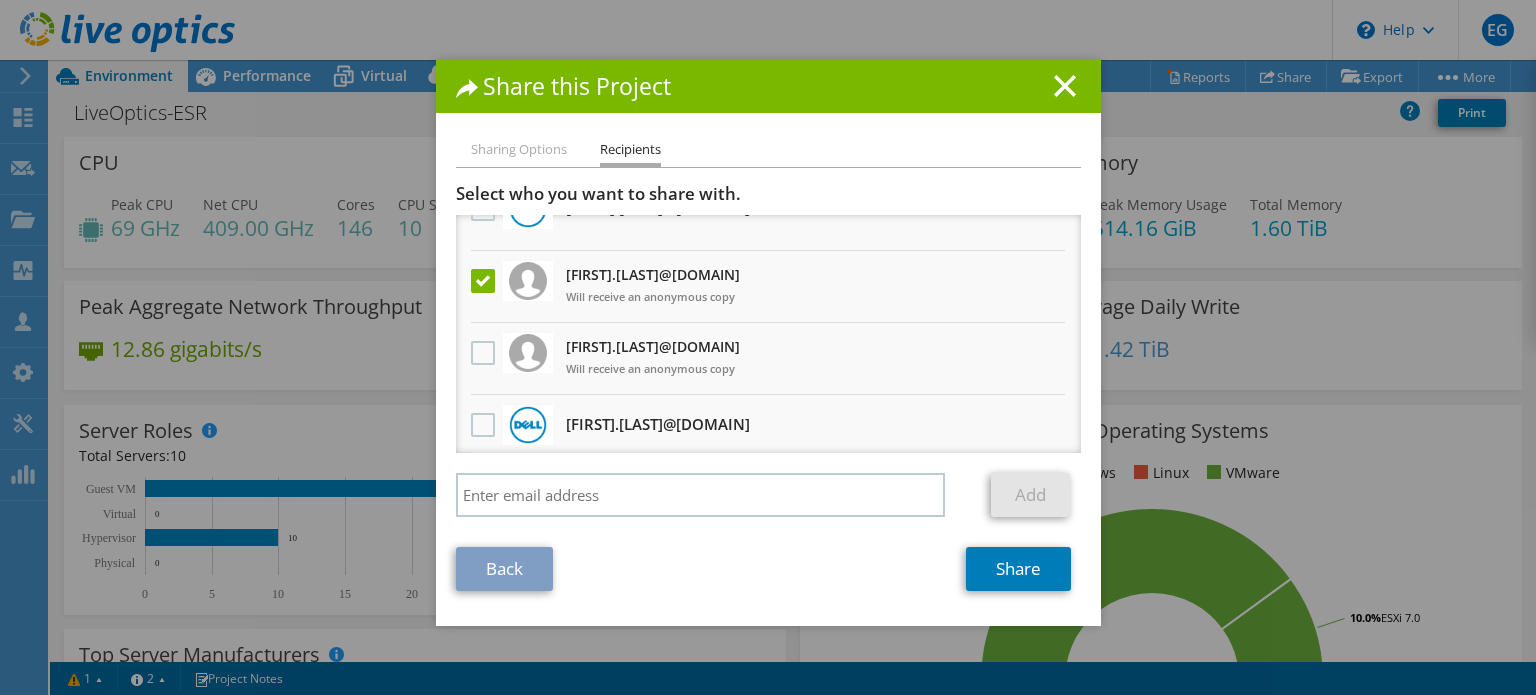 click at bounding box center (483, 354) 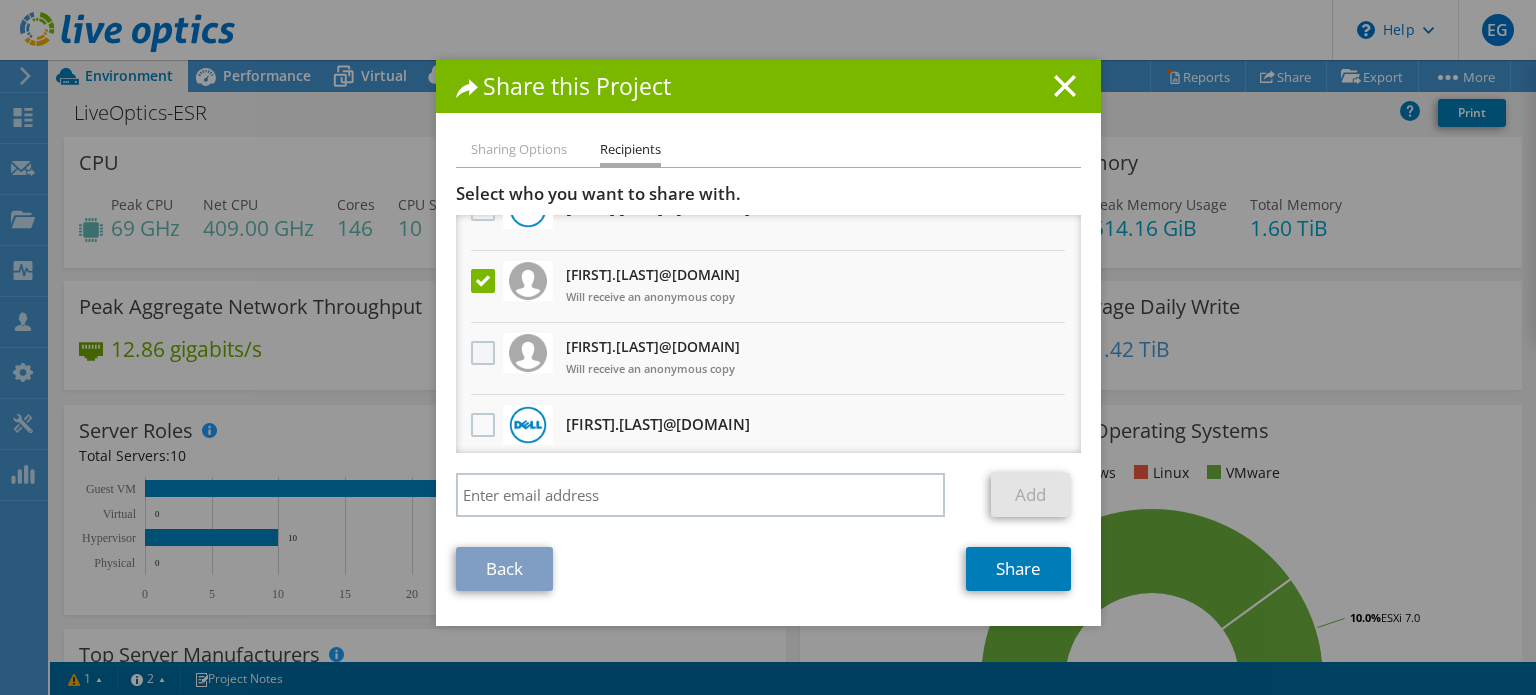click at bounding box center (485, 353) 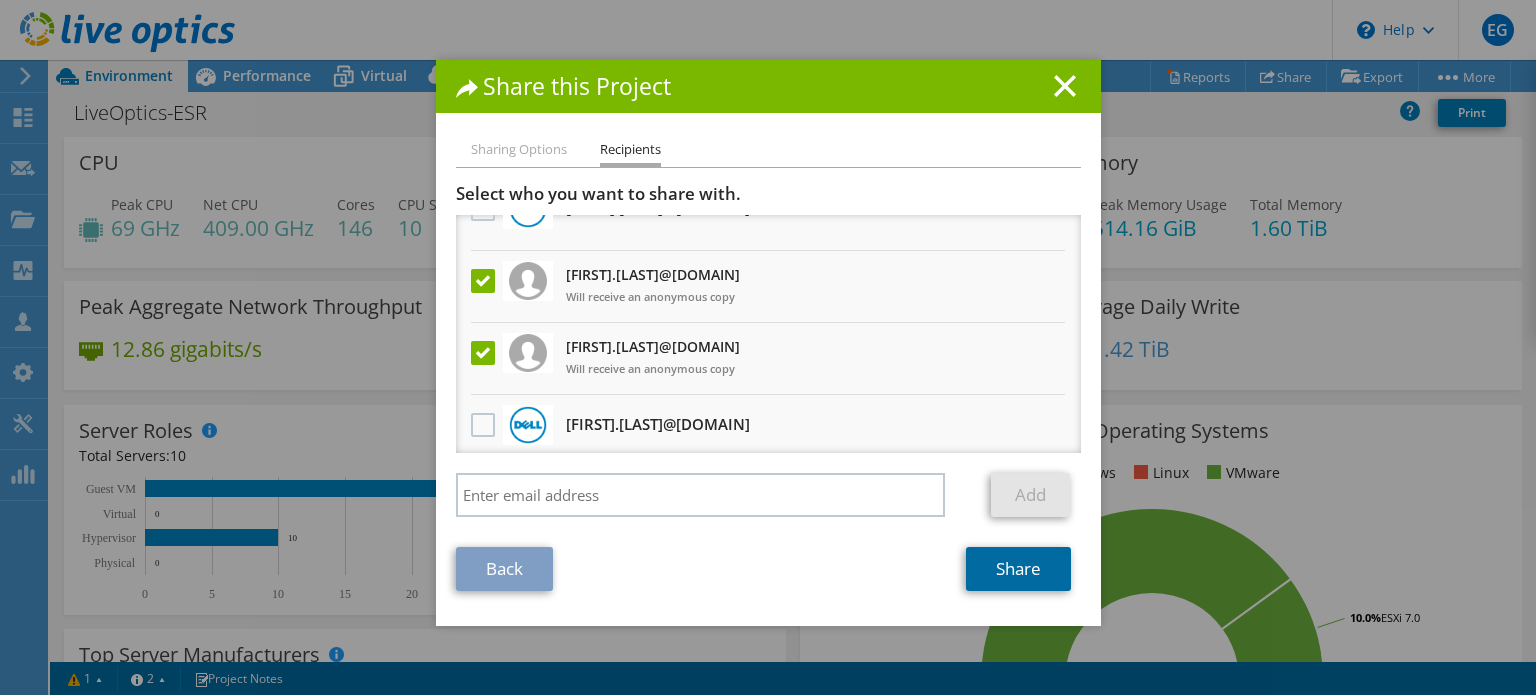 click on "Share" at bounding box center (1018, 569) 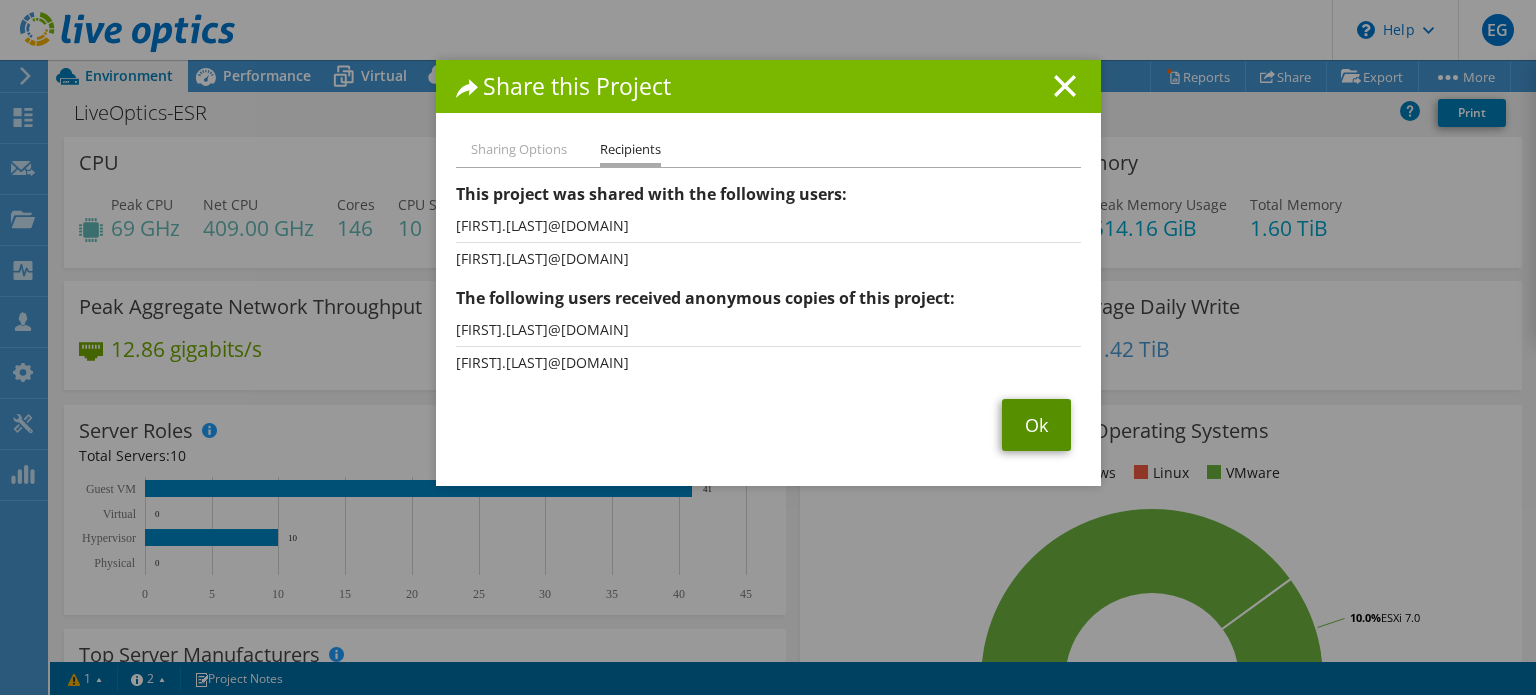 click on "Ok" at bounding box center [1036, 425] 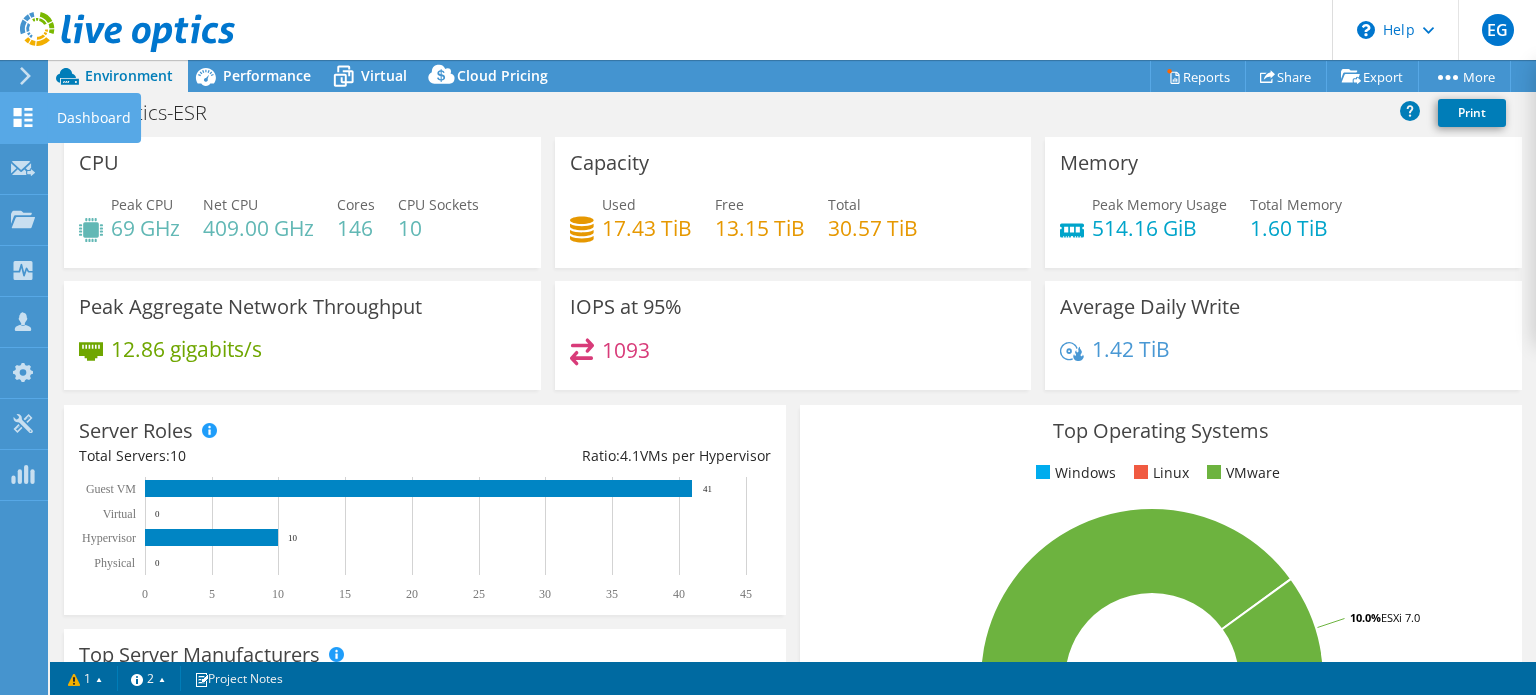 click 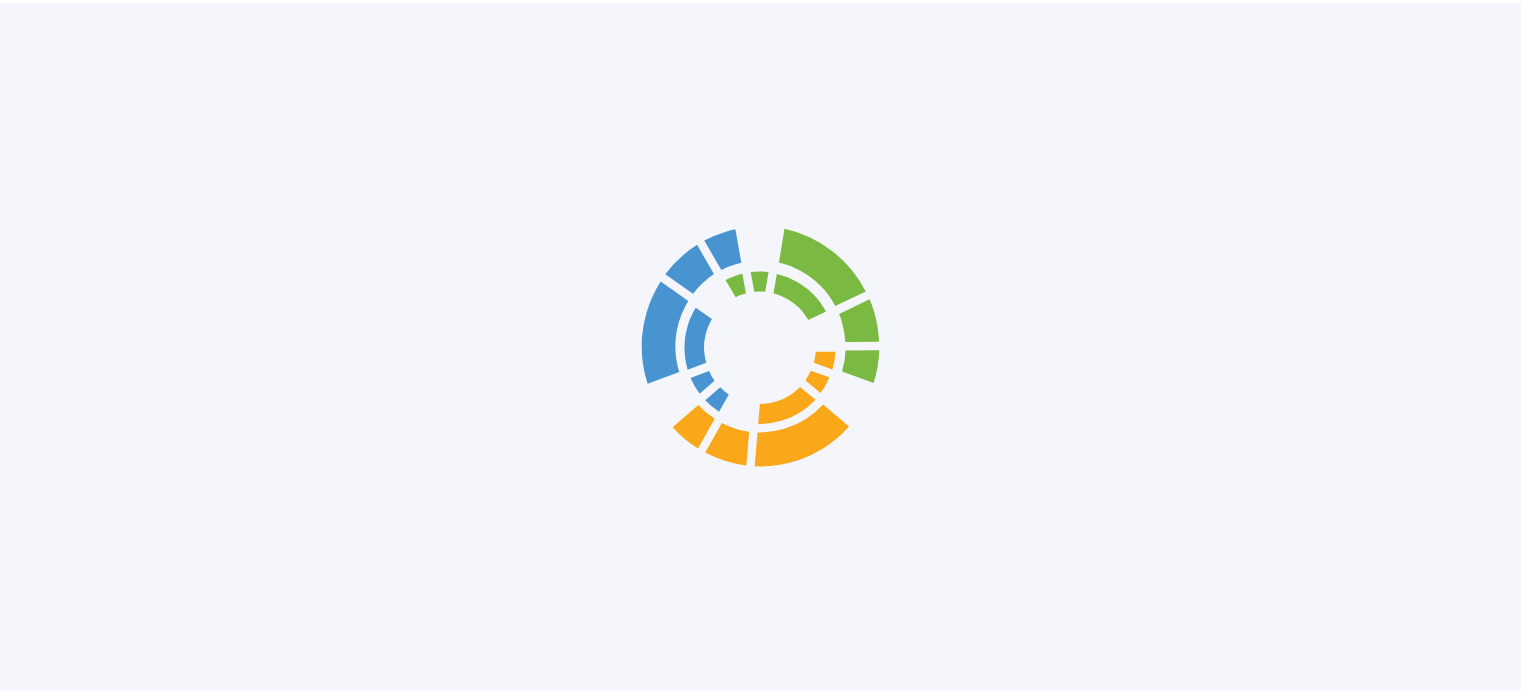 scroll, scrollTop: 0, scrollLeft: 0, axis: both 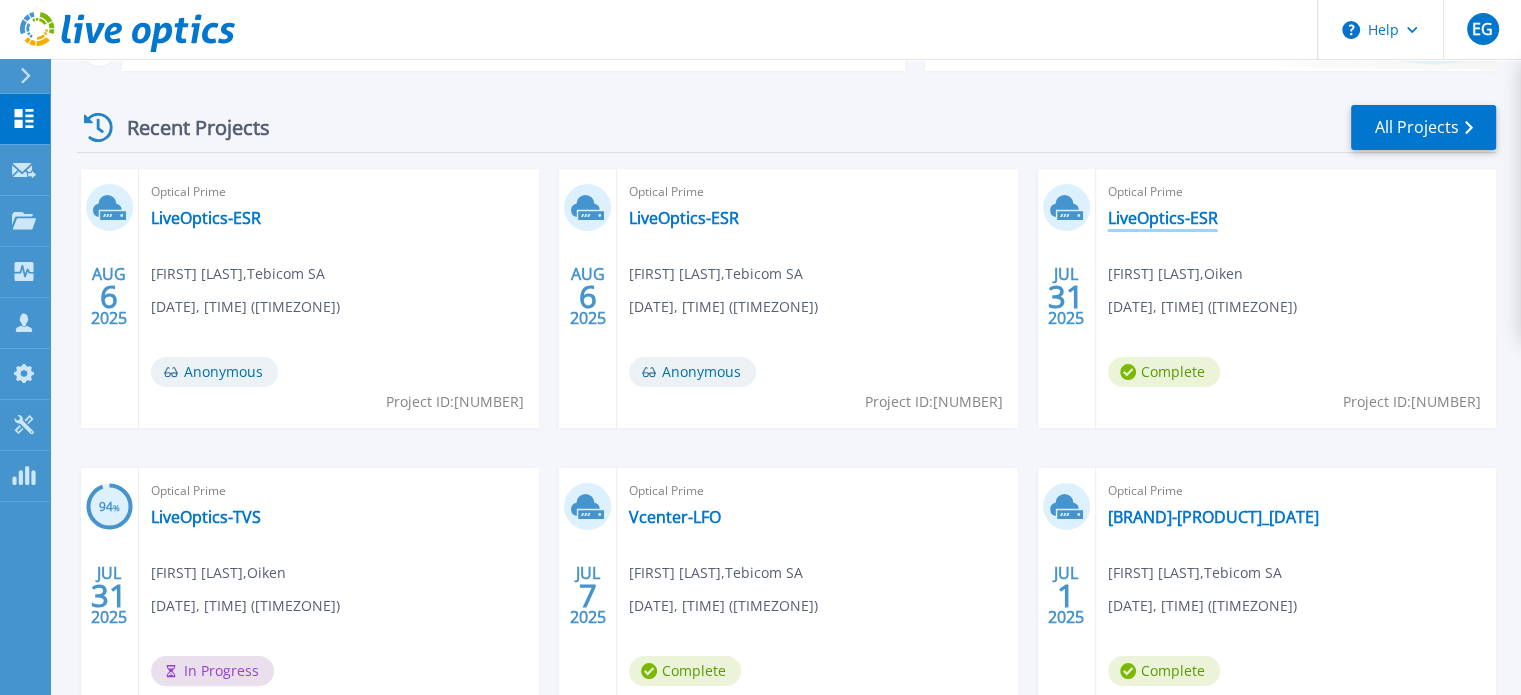 click on "LiveOptics-ESR" at bounding box center (1163, 218) 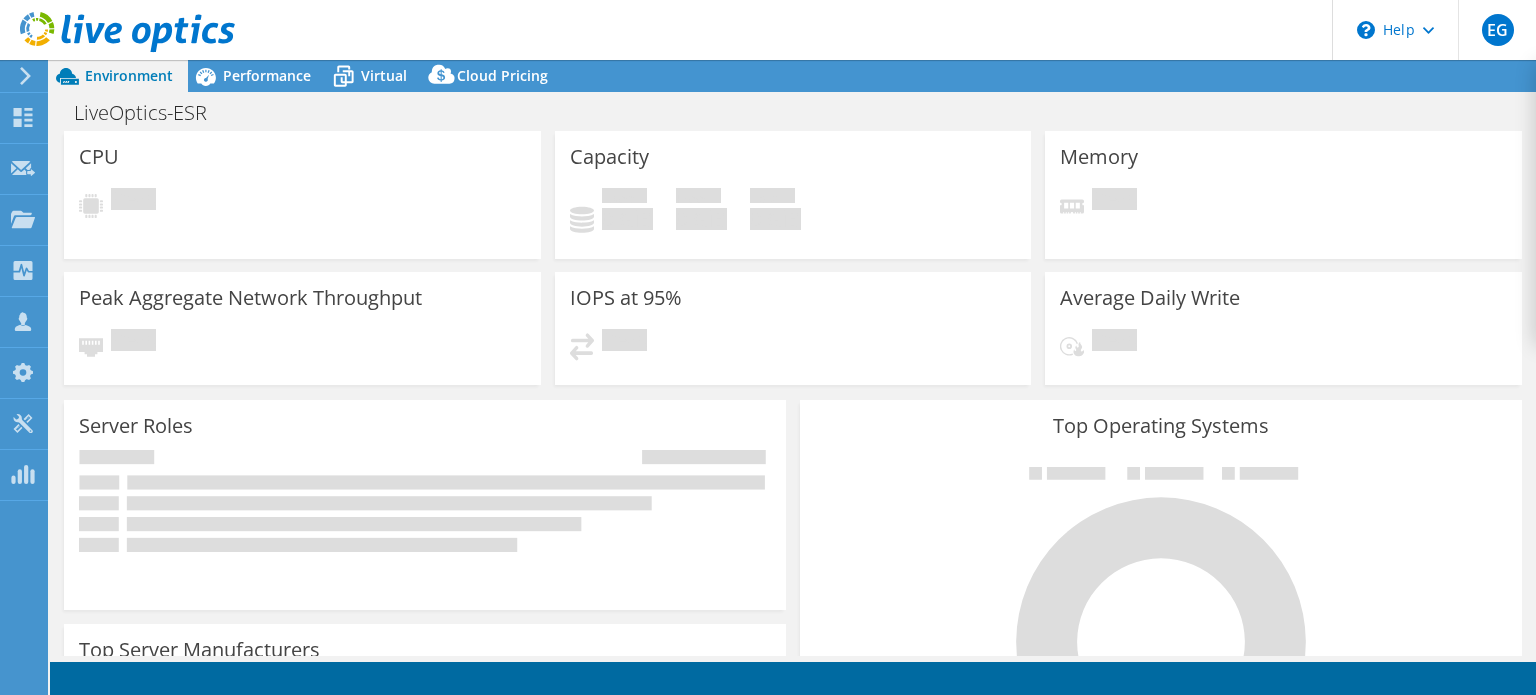 scroll, scrollTop: 0, scrollLeft: 0, axis: both 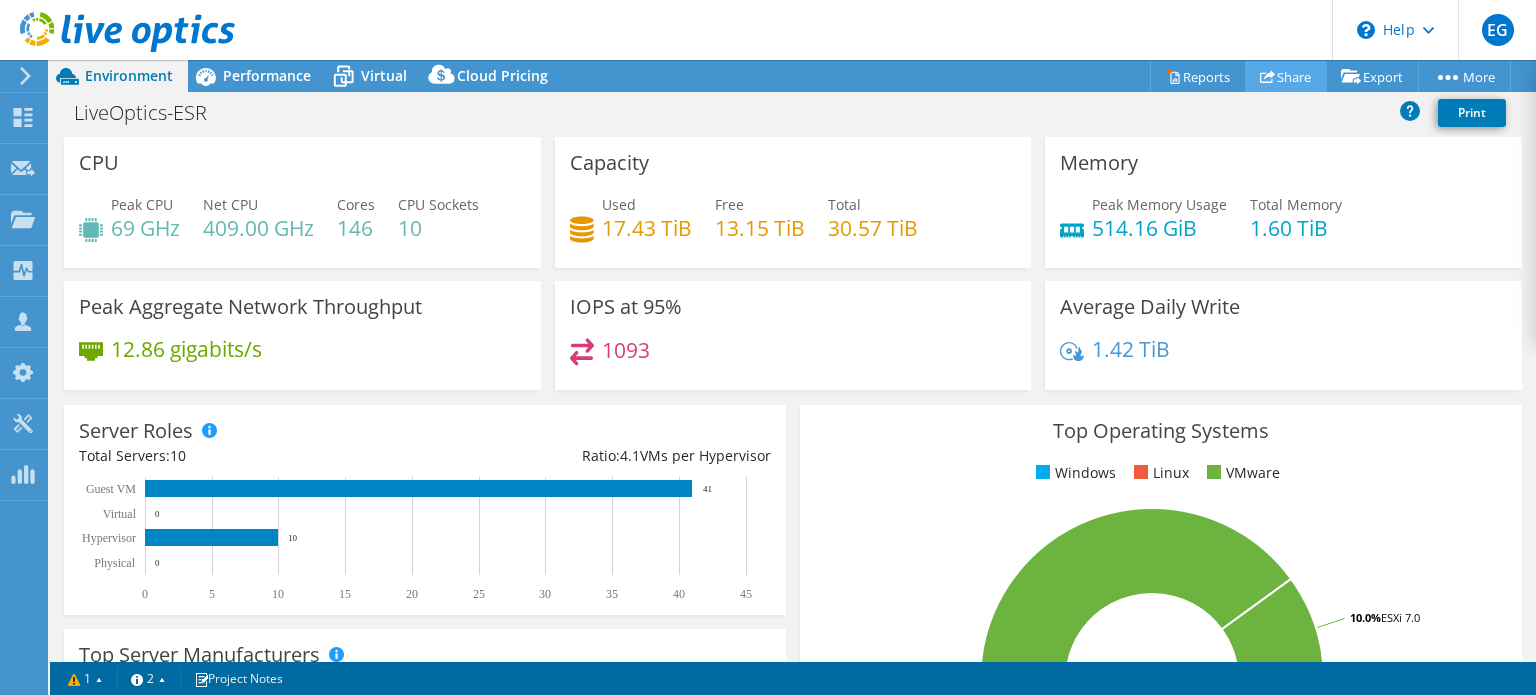 click on "Share" at bounding box center [1286, 76] 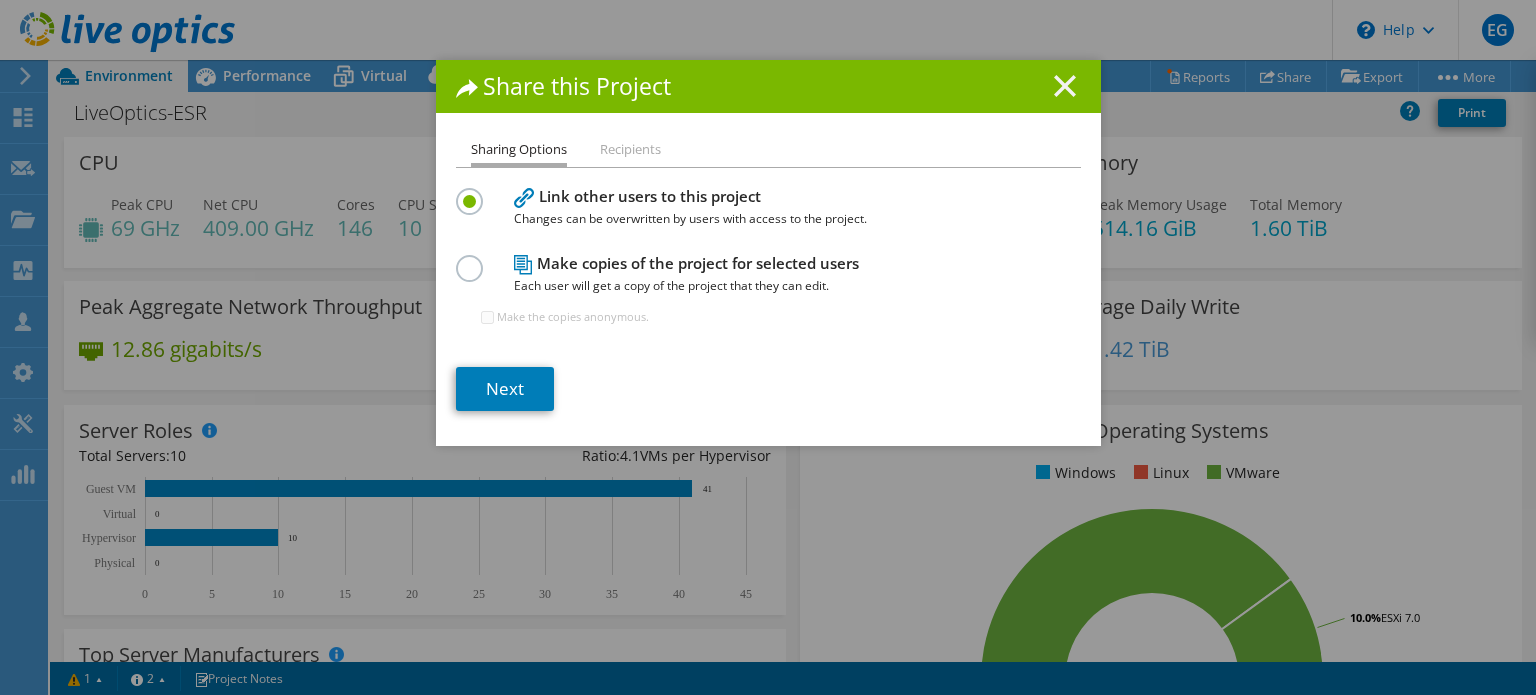 click 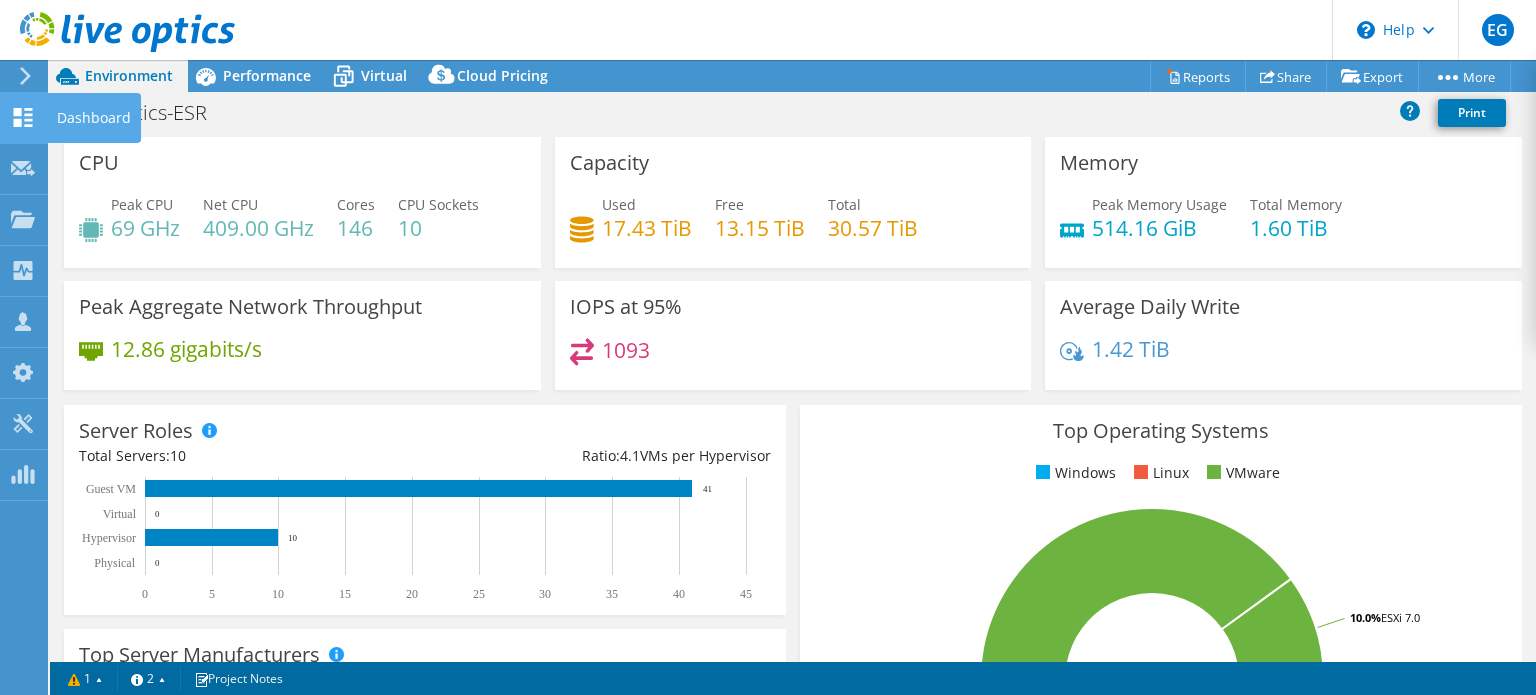 click at bounding box center [23, 120] 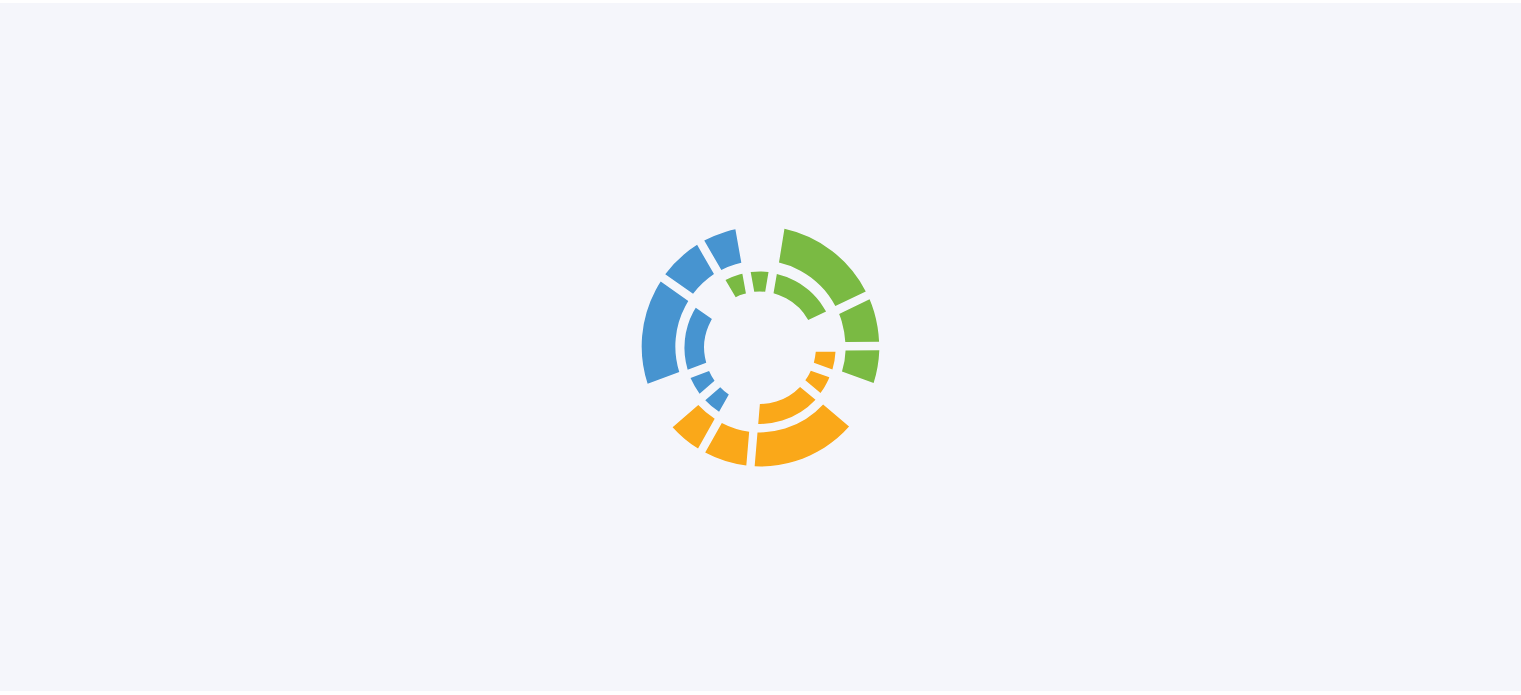 scroll, scrollTop: 0, scrollLeft: 0, axis: both 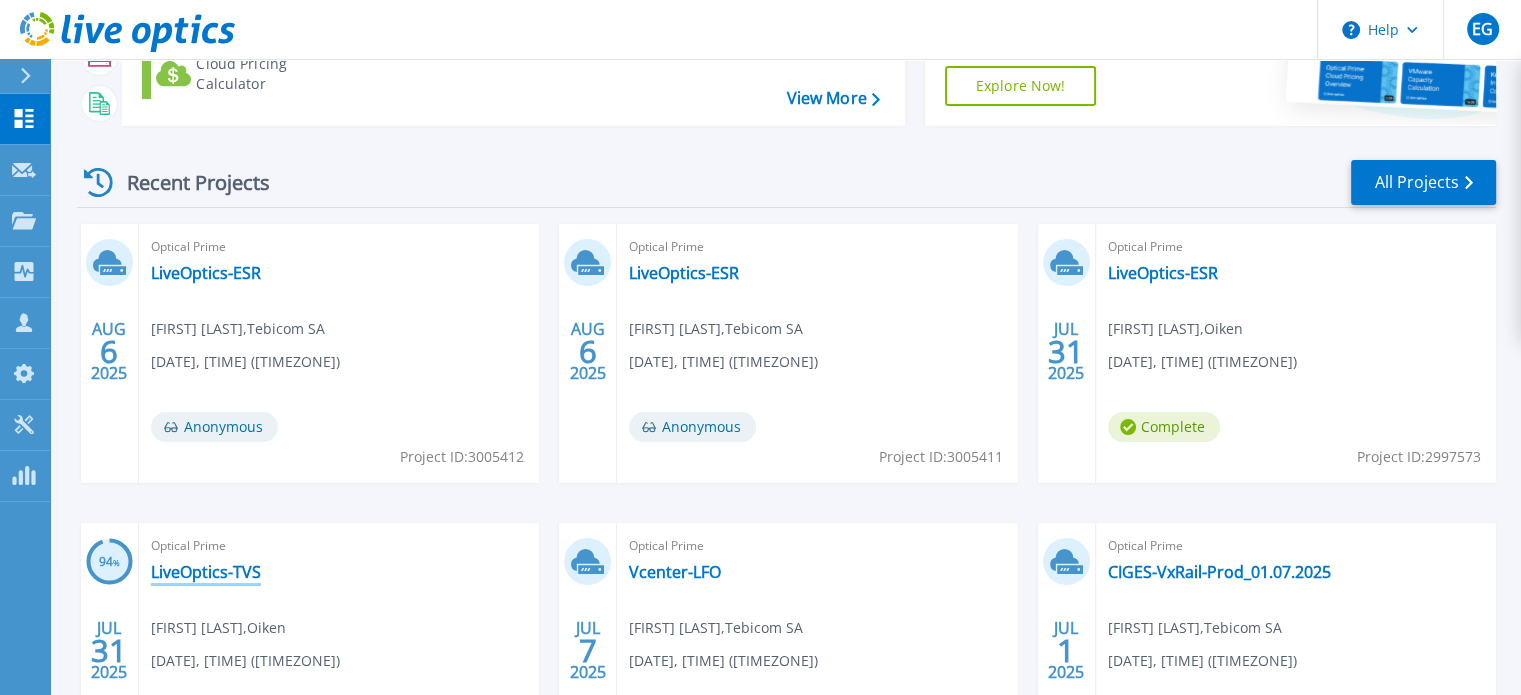 click on "LiveOptics-TVS" at bounding box center (206, 572) 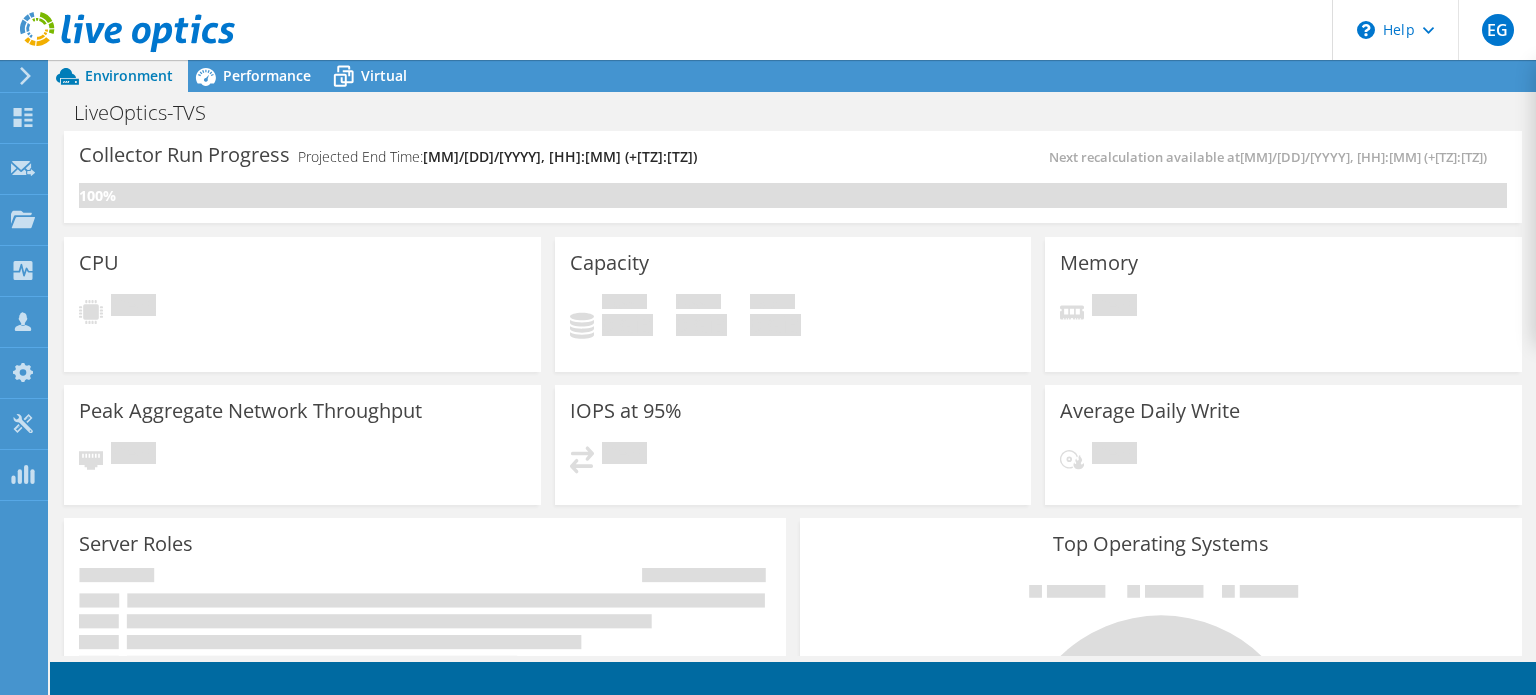 scroll, scrollTop: 0, scrollLeft: 0, axis: both 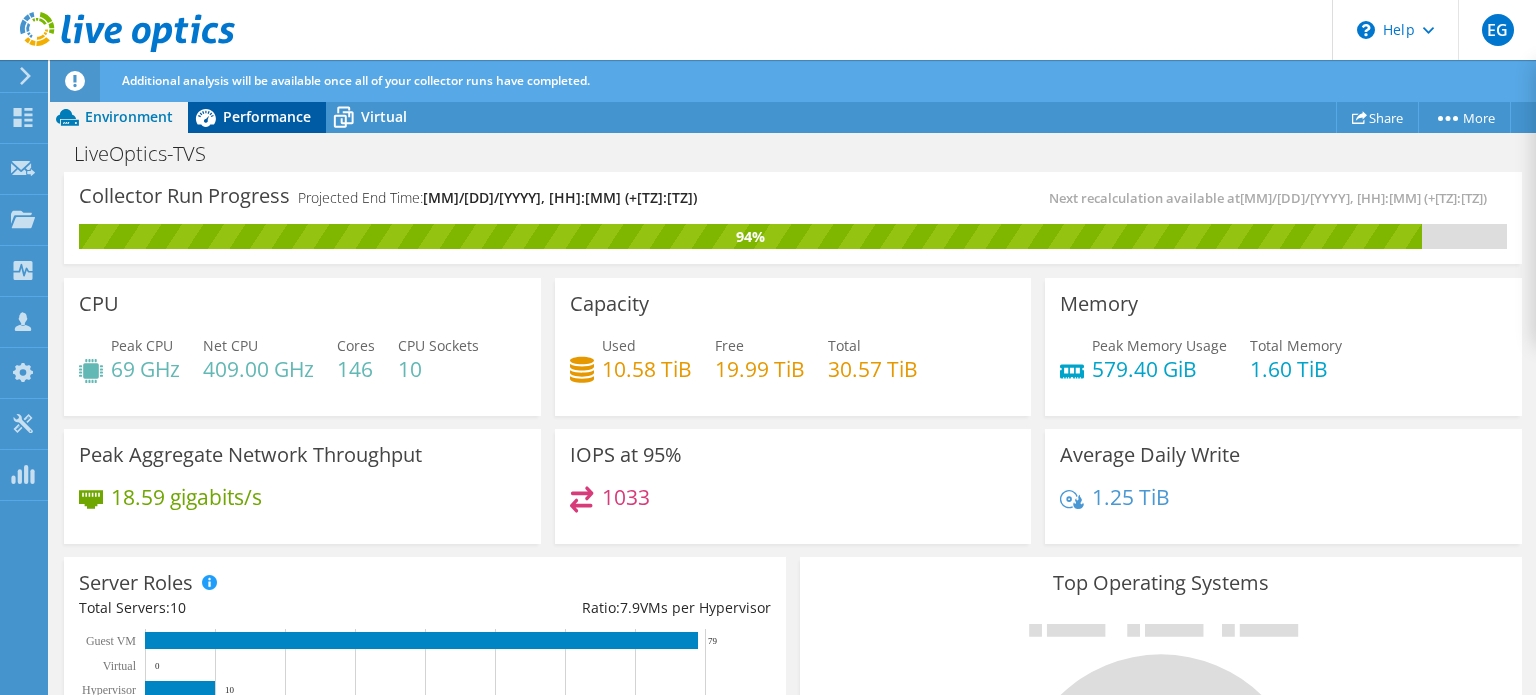 click on "Performance" at bounding box center (267, 116) 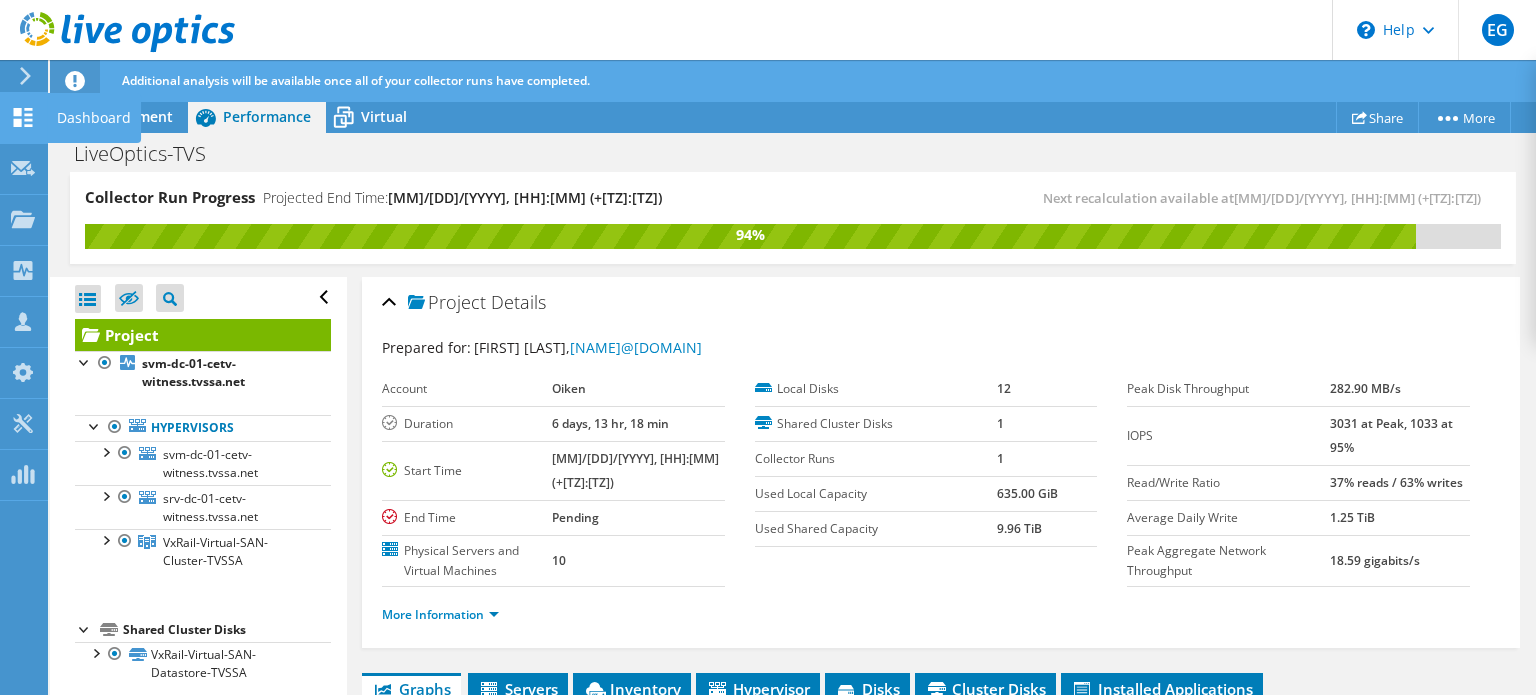 click 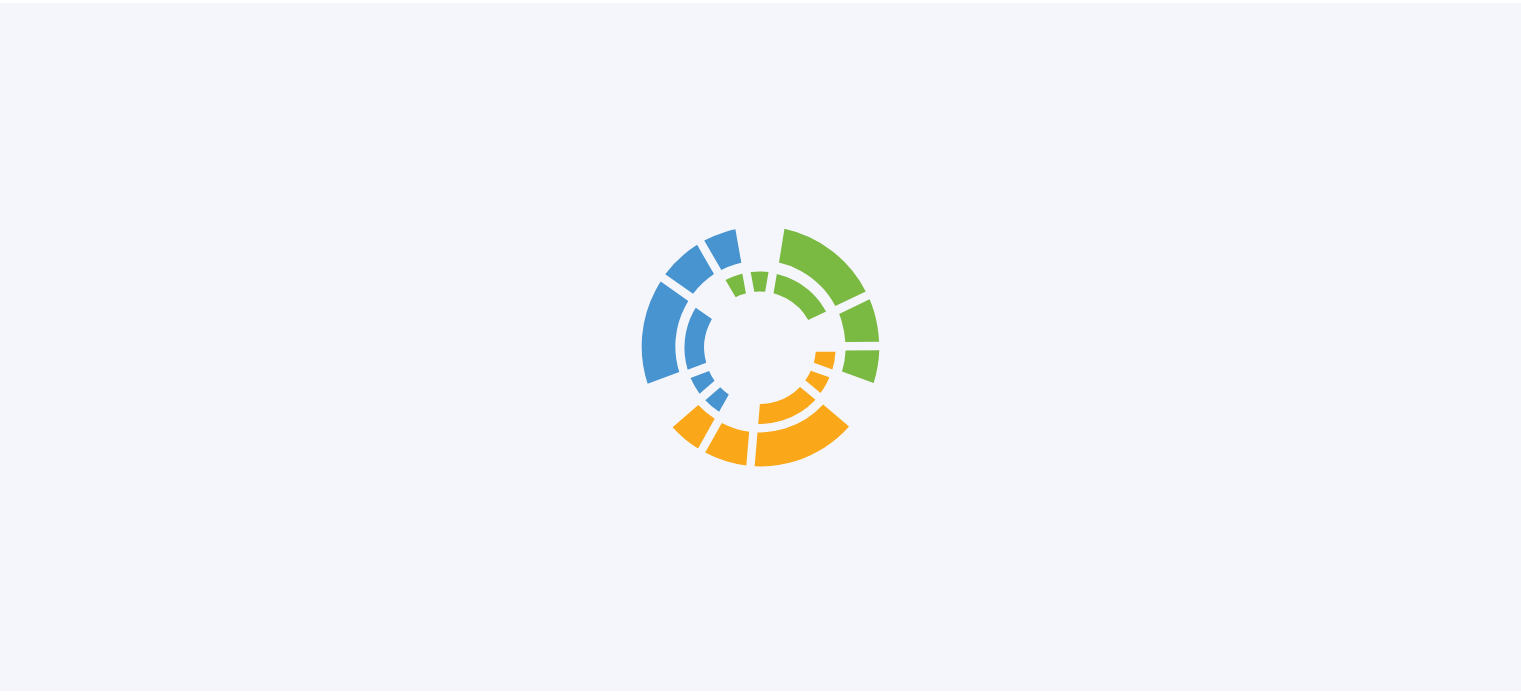 scroll, scrollTop: 0, scrollLeft: 0, axis: both 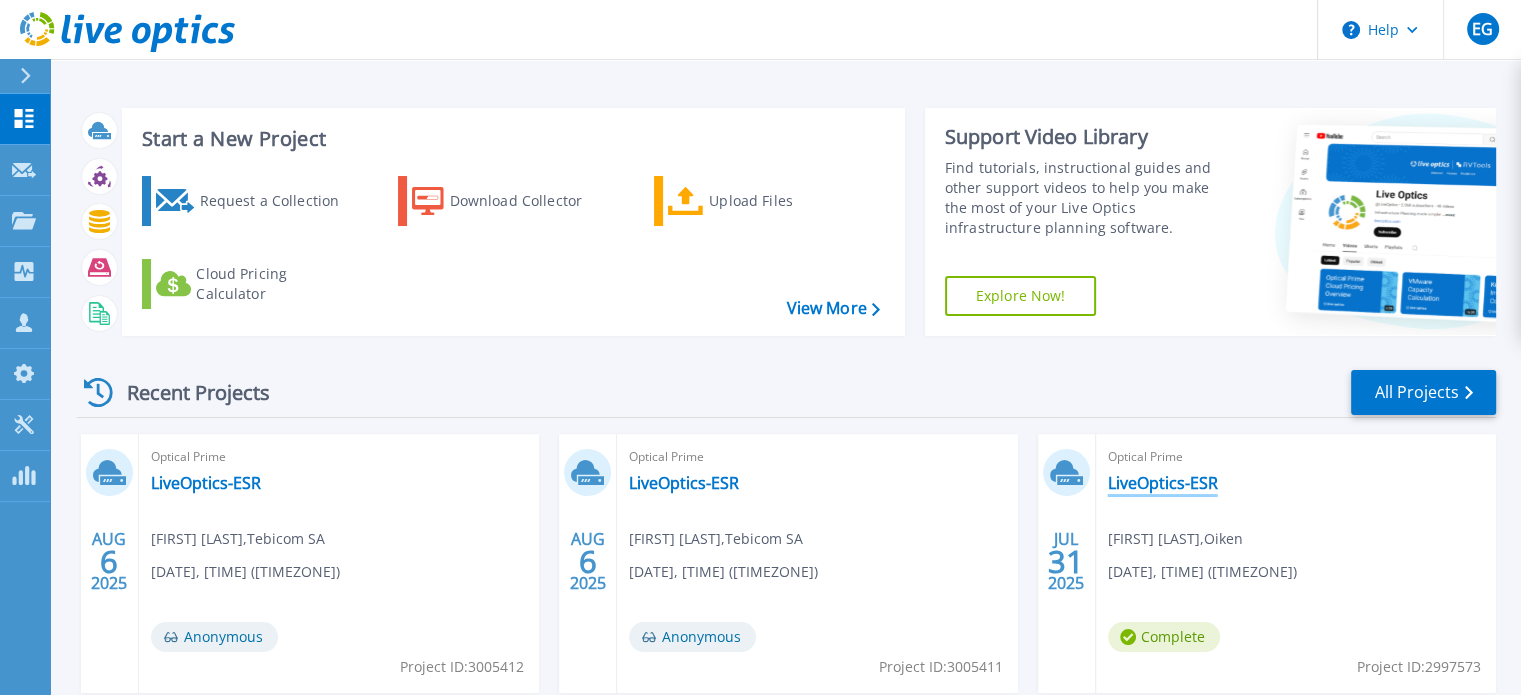 click on "LiveOptics-ESR" at bounding box center [1163, 483] 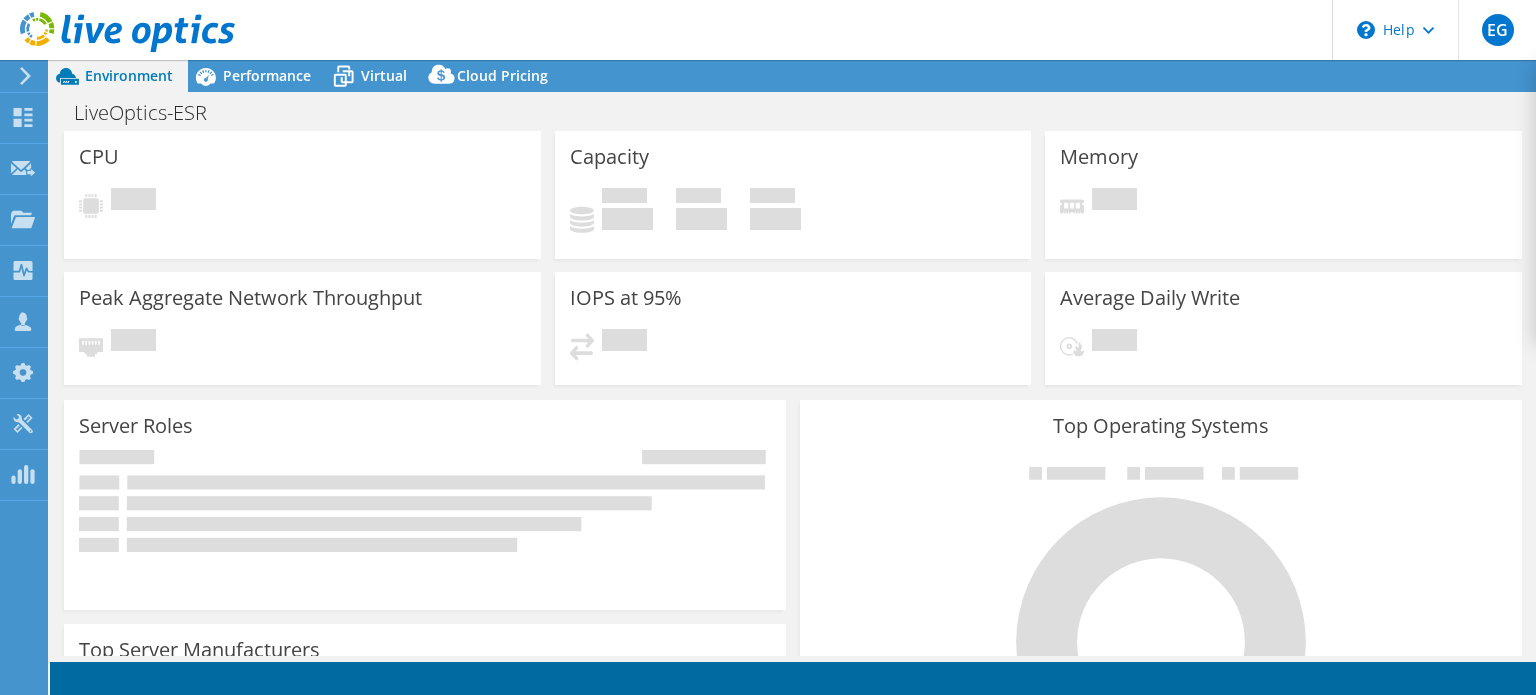 scroll, scrollTop: 0, scrollLeft: 0, axis: both 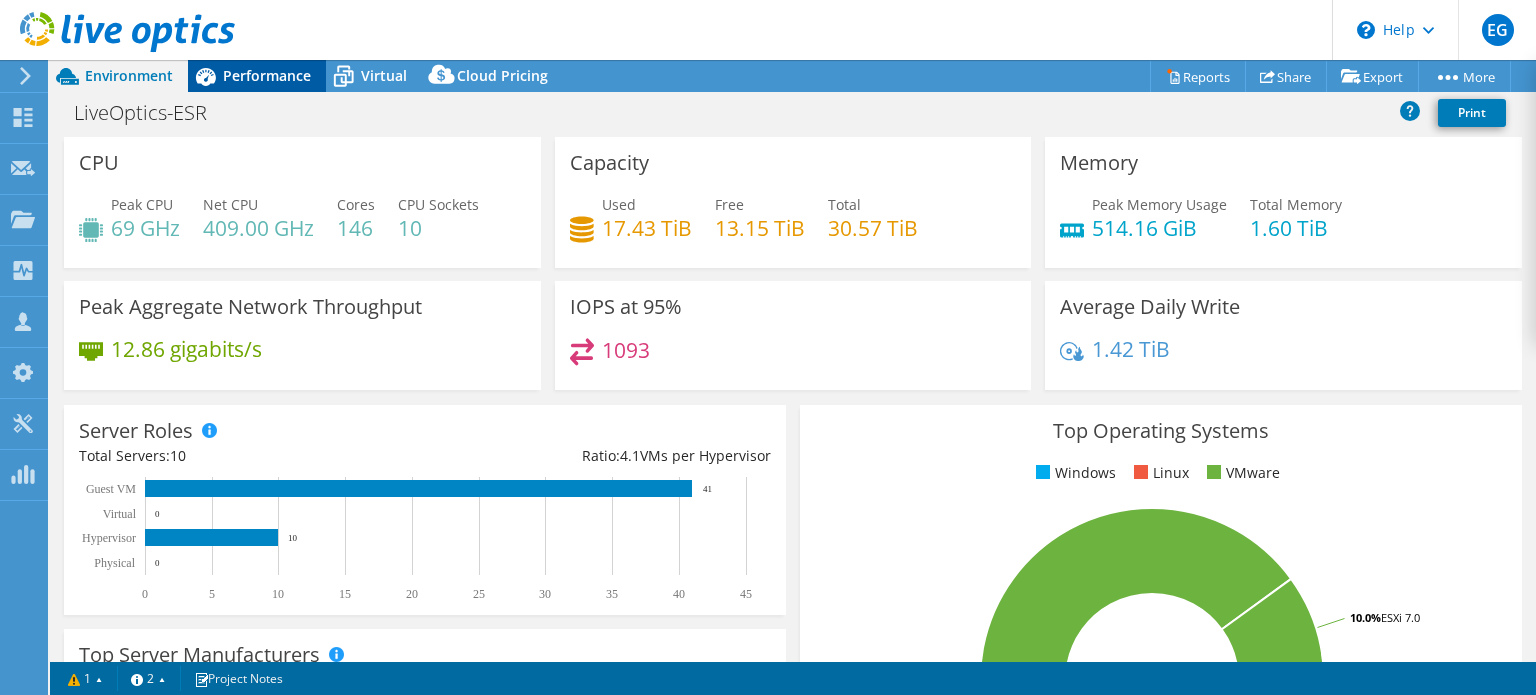 click on "Performance" at bounding box center (267, 75) 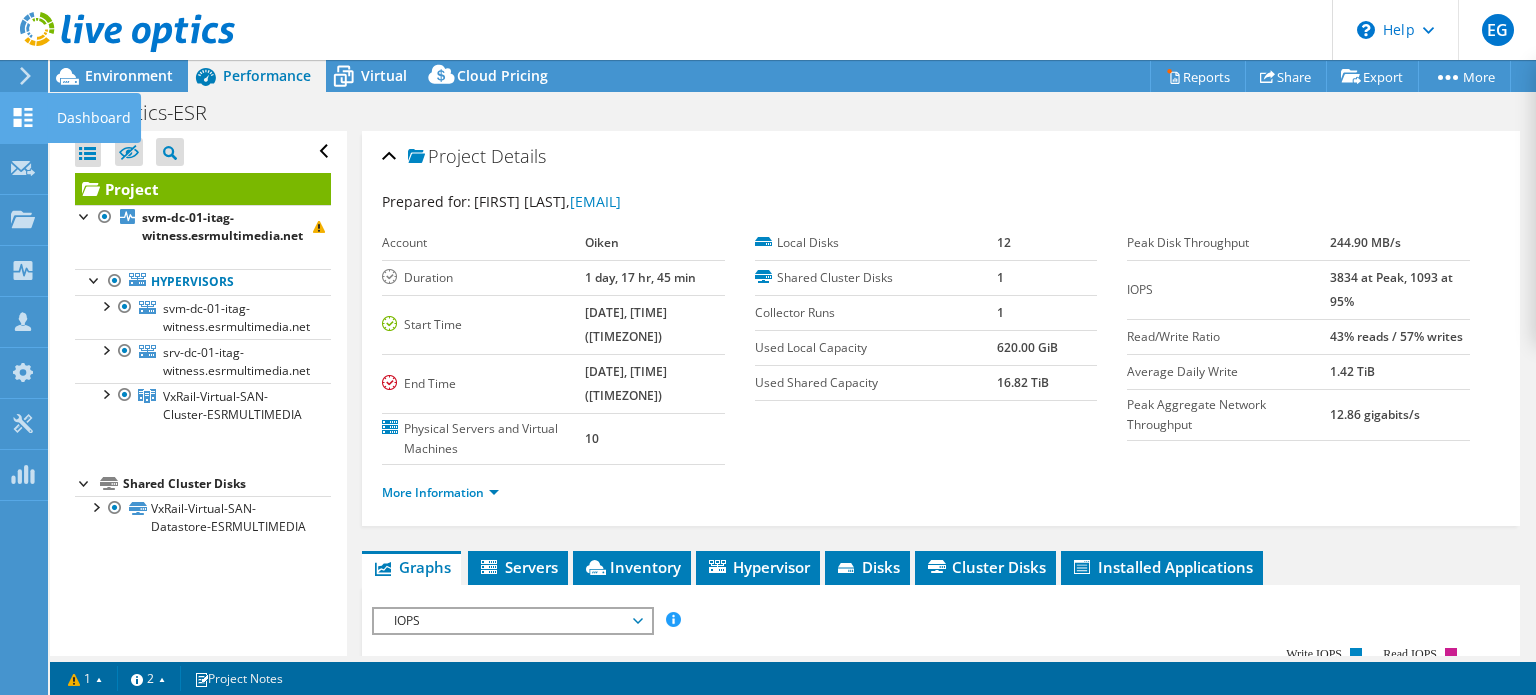 click 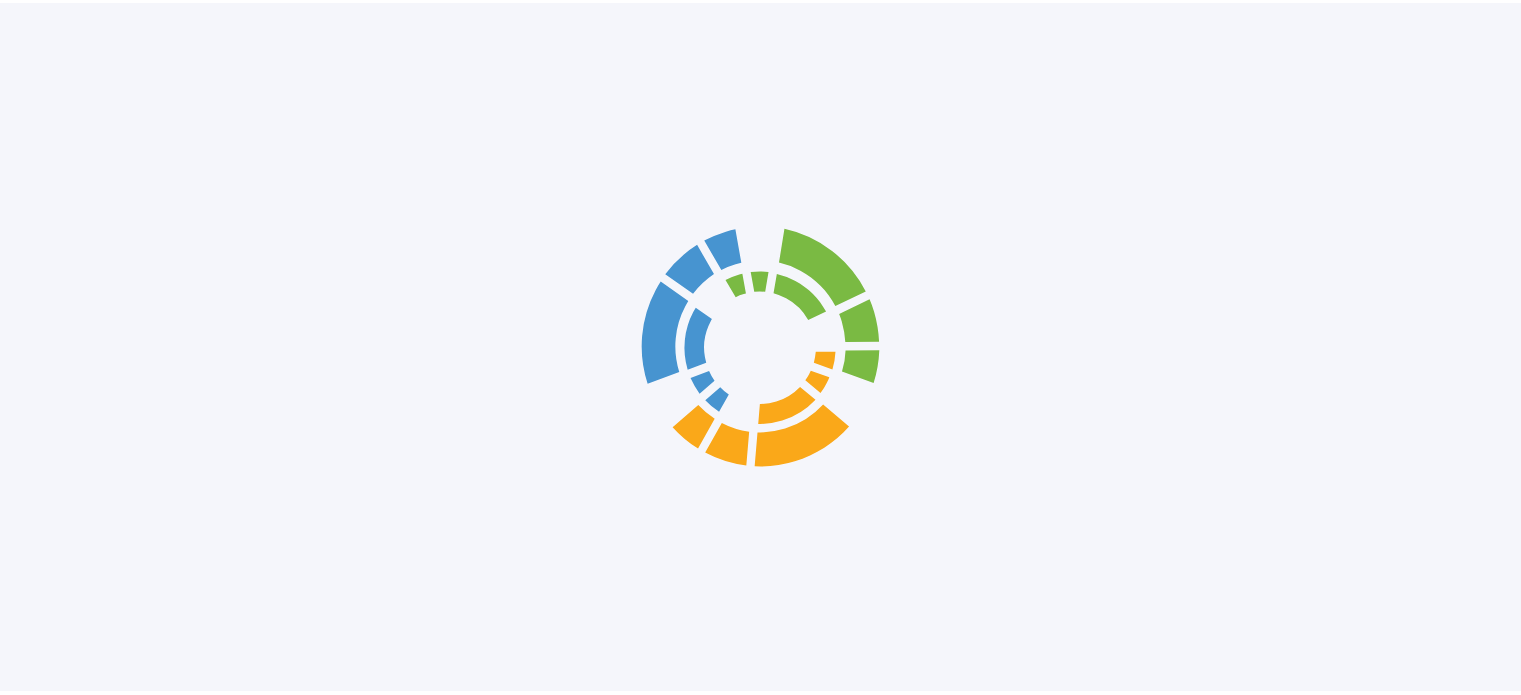 scroll, scrollTop: 0, scrollLeft: 0, axis: both 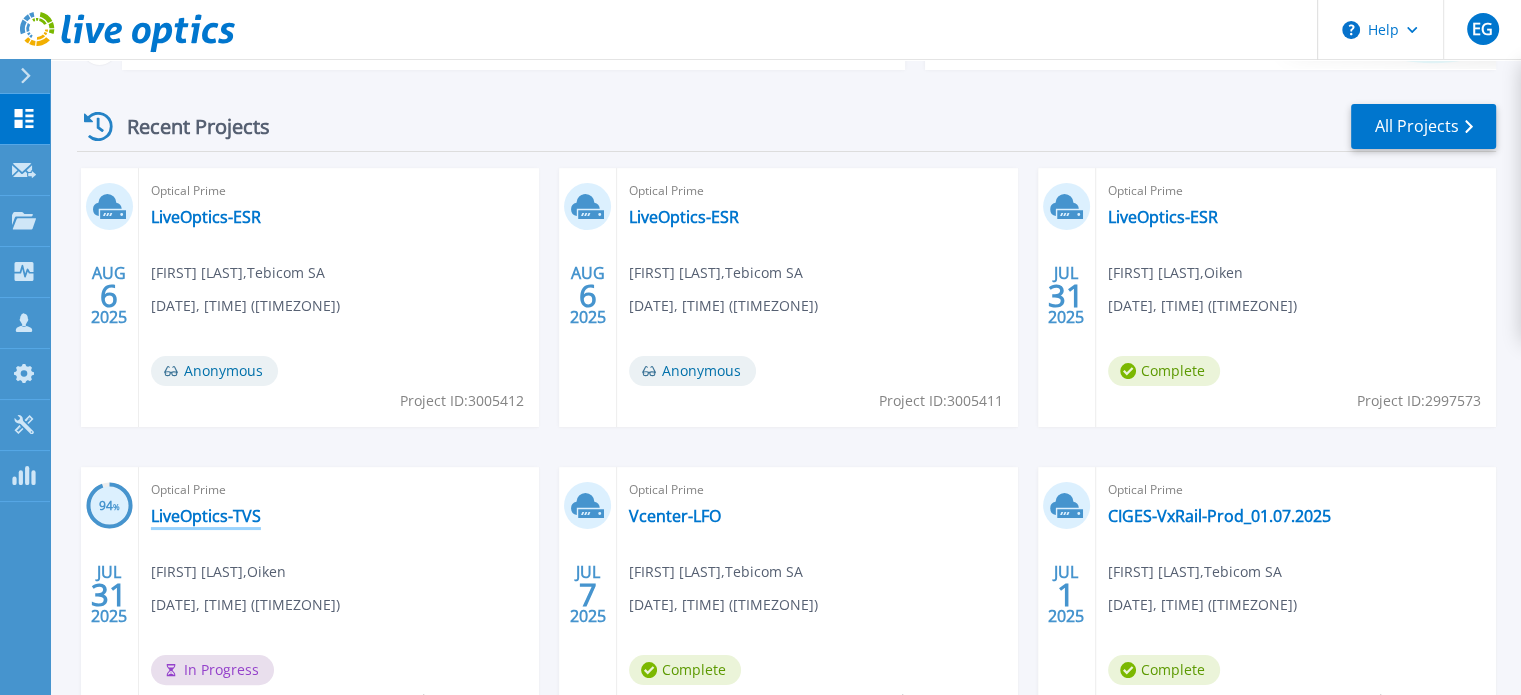 click on "LiveOptics-TVS" at bounding box center [206, 516] 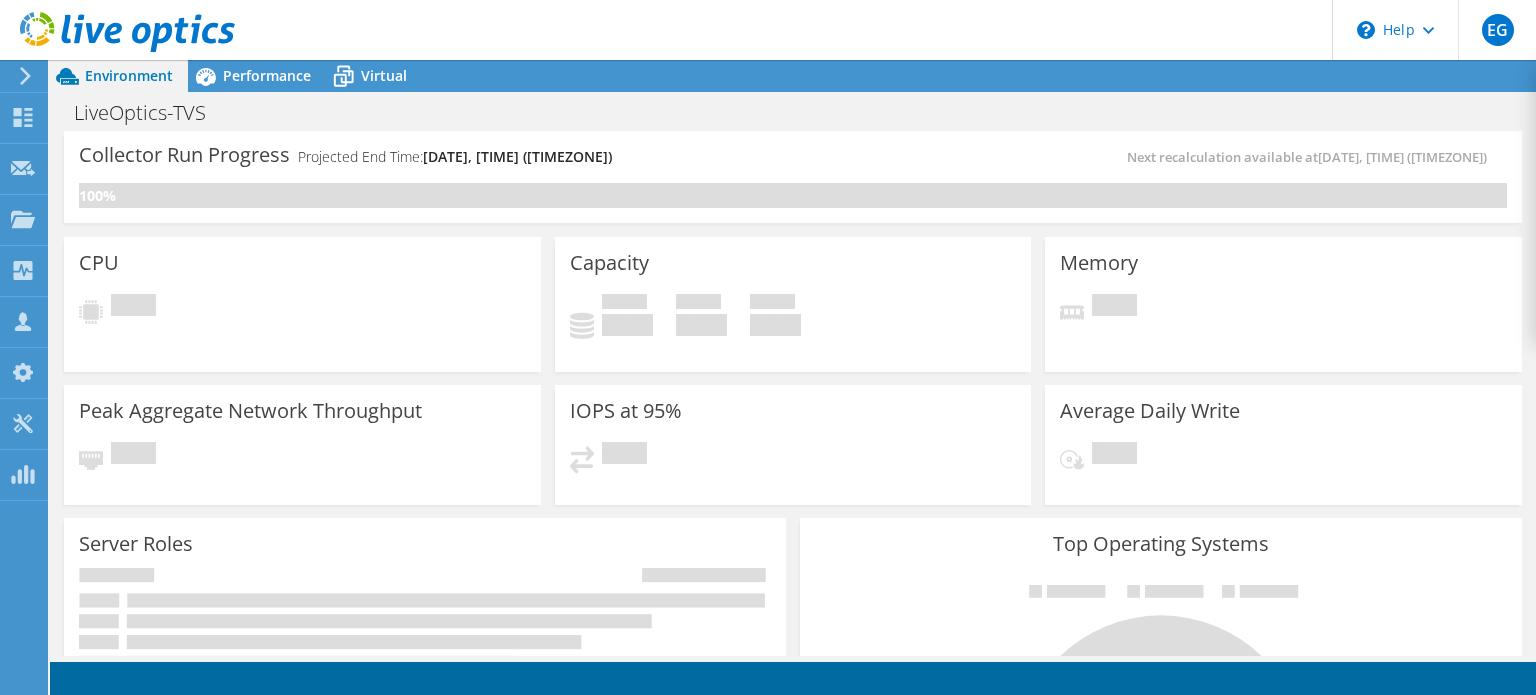 scroll, scrollTop: 0, scrollLeft: 0, axis: both 